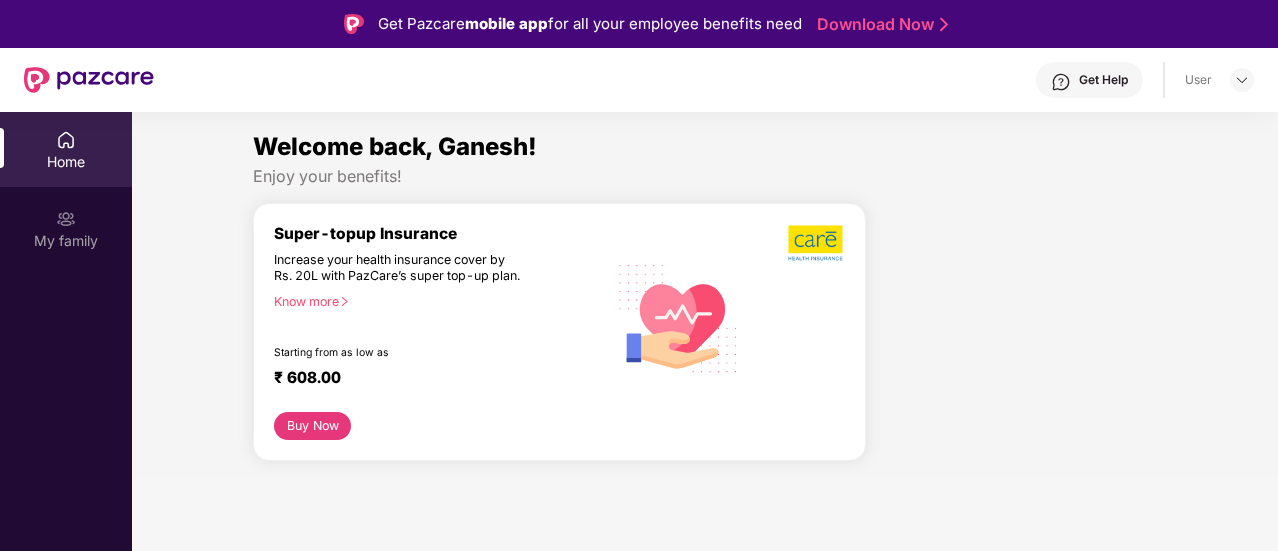 scroll, scrollTop: 0, scrollLeft: 0, axis: both 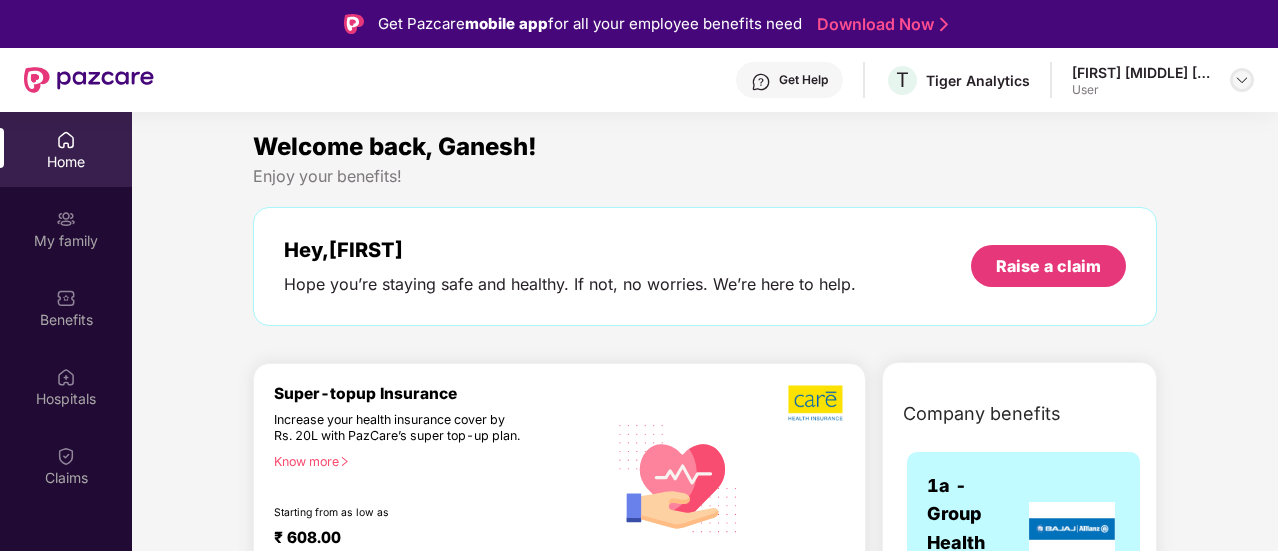 click at bounding box center [1242, 80] 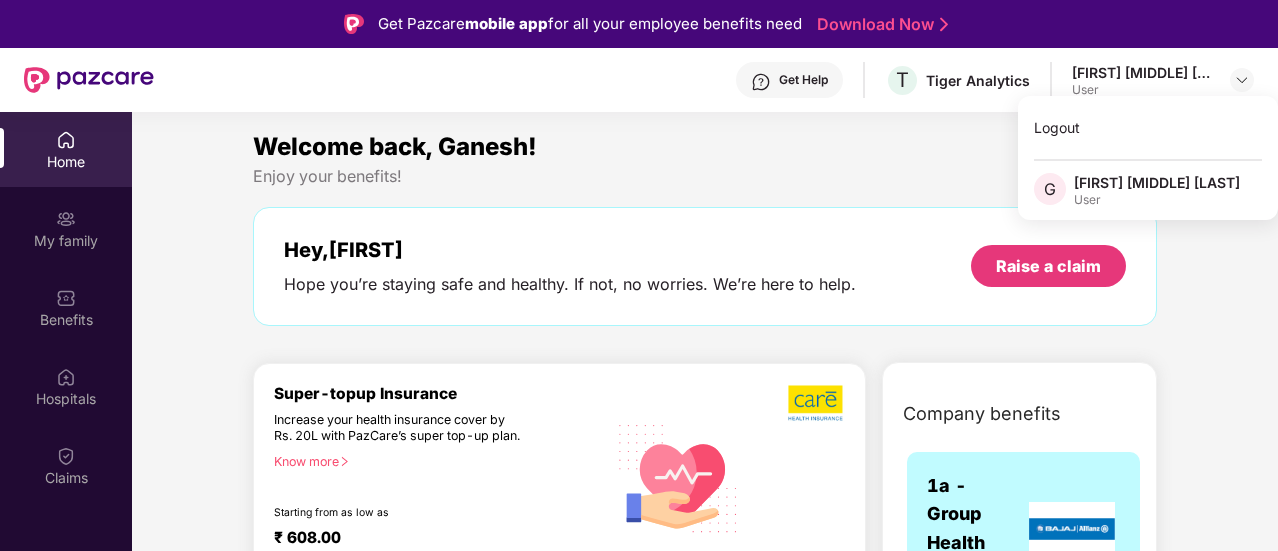 click on "Welcome back, [FIRST]! Enjoy your benefits! Hey, [FIRST] Hope you’re staying safe and healthy. If not, no worries. We’re here to help. Raise a claim Super-topup Insurance Increase your health insurance cover by Rs. 20L with PazCare’s super top-up plan. Know more  Starting from as low as ₹ 608.00 Buy Now Doctor Consultation for your family Audio/Video consultation across multiple specialities Cover entire family (upto 5 members) Contact experts 24 X 7 Start Consultation Get  upto 27% off  on prescription medicines. Get upto 10% off (no limit) + extra 17% coupon discount (Up to ₹300) on your first medicine order of ₹999 and above. (New users) Get upto 10% off (no limit) + extra 7% coupon discount (Up to ₹300) on your medicine order of ₹1499 and above. Avail Offer Get  Straighten your teeth in 6-8 months*  with toothsi’s at-home smile makeover solutions Flat ₹13000 OFF on makeO toothsi clear aligners This voucher is for one-time use and cannot be clubbed with other offers." at bounding box center (705, 2558) 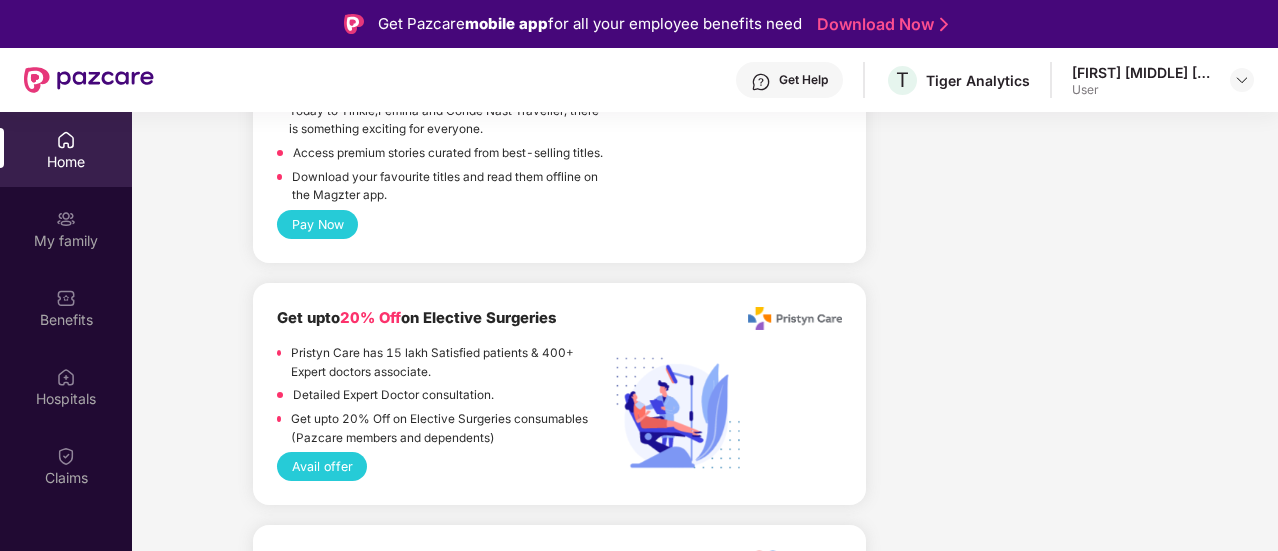 scroll, scrollTop: 3879, scrollLeft: 0, axis: vertical 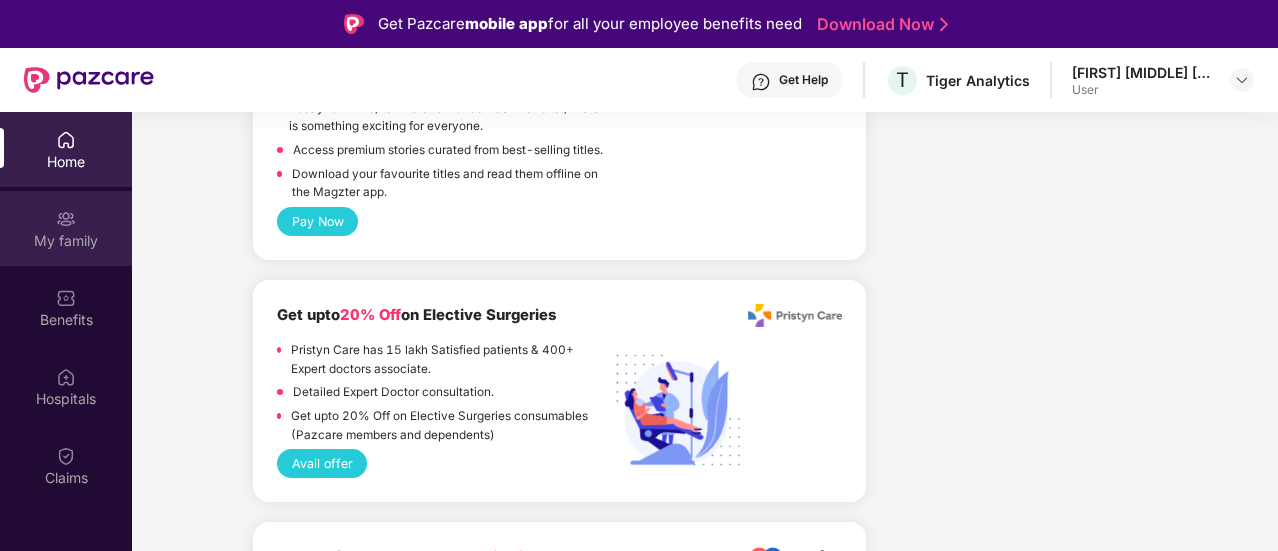 click on "My family" at bounding box center [66, 241] 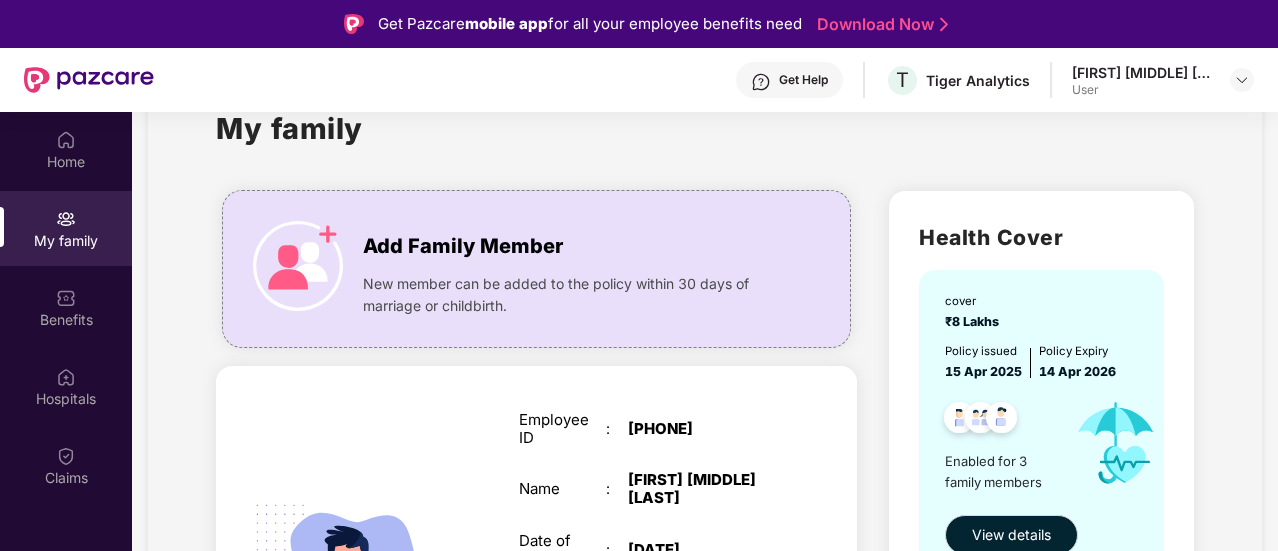 scroll, scrollTop: 90, scrollLeft: 0, axis: vertical 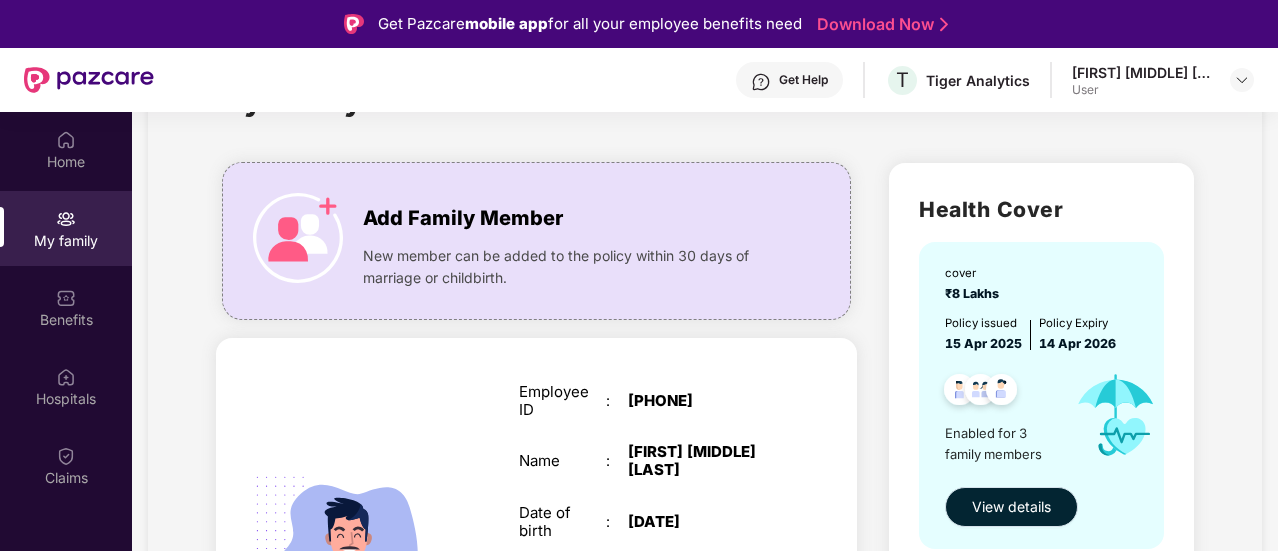 click on "View details" at bounding box center (1011, 507) 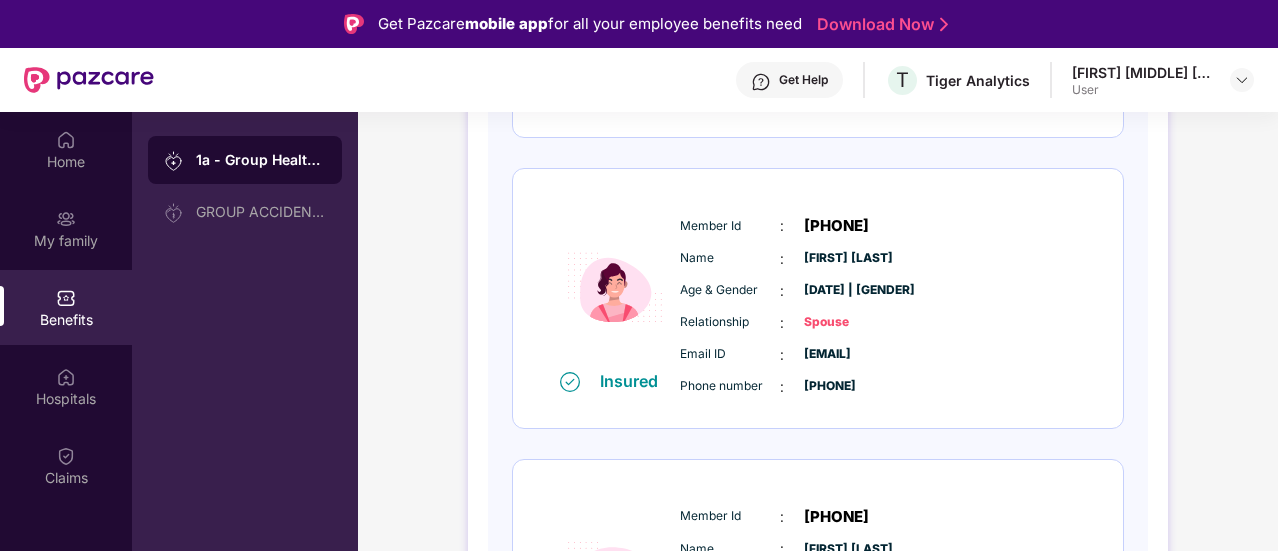 scroll, scrollTop: 703, scrollLeft: 0, axis: vertical 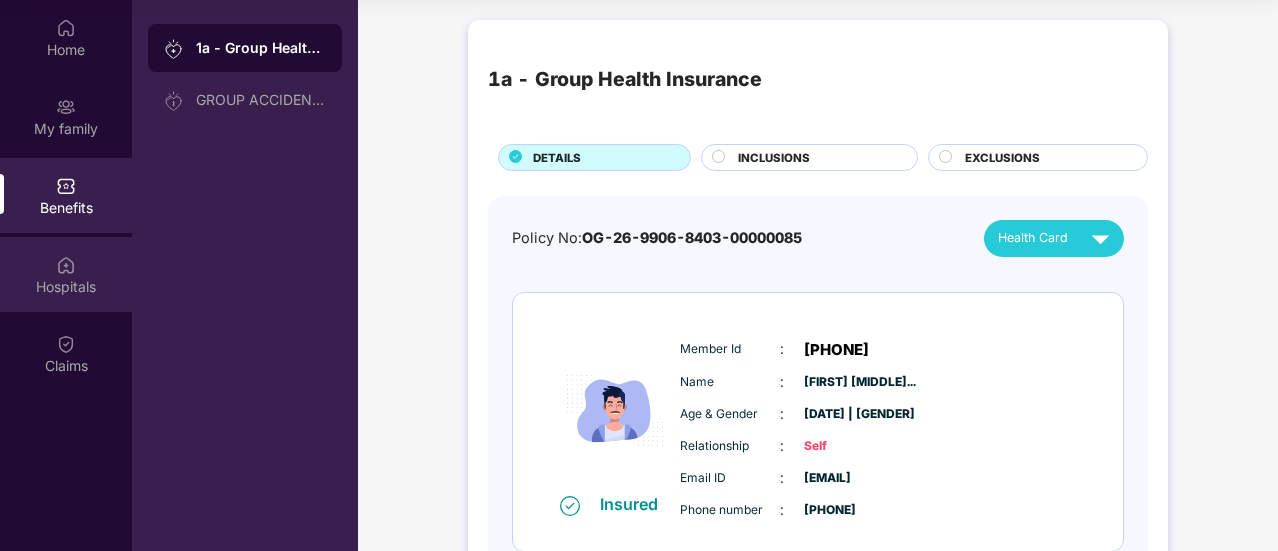 click on "Hospitals" at bounding box center [66, 274] 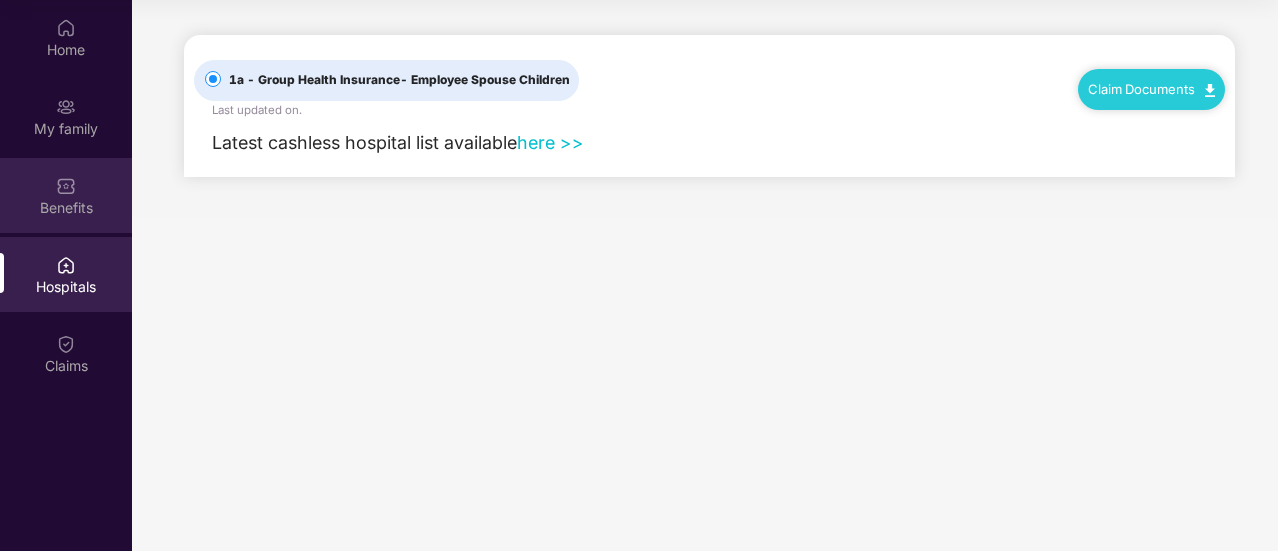 click on "Benefits" at bounding box center (66, 208) 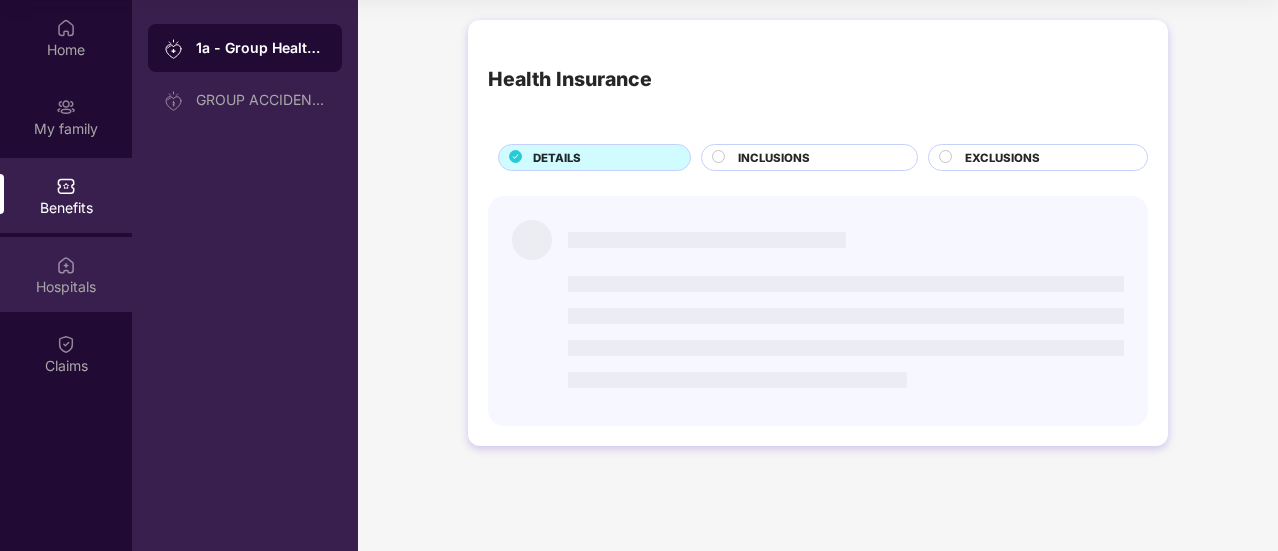 click on "Hospitals" at bounding box center (66, 274) 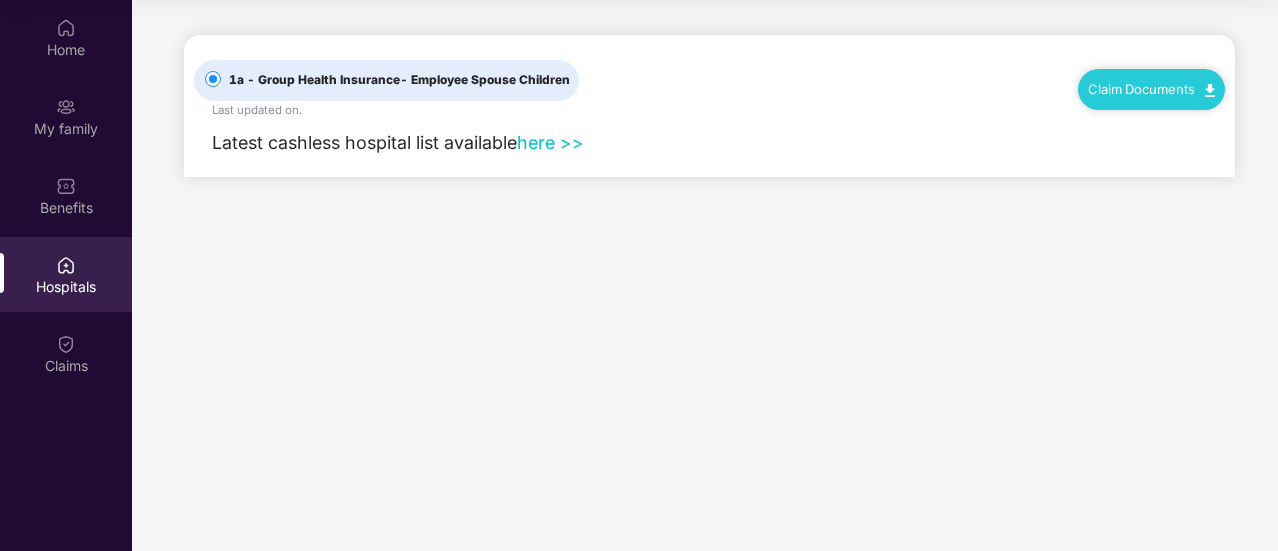 click on "here >>" at bounding box center [550, 142] 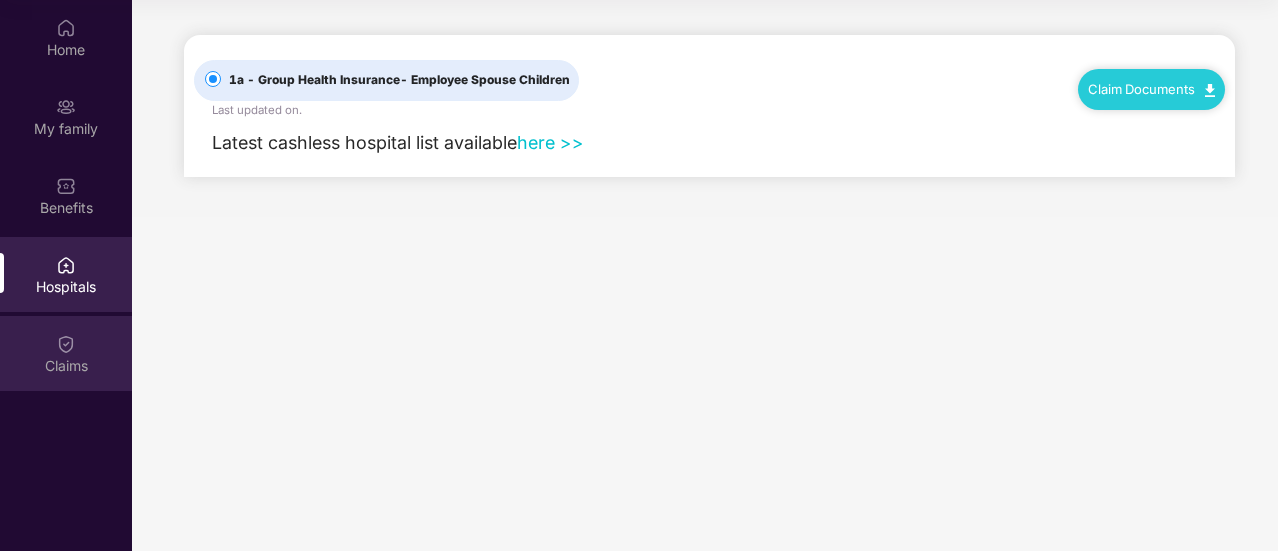 click at bounding box center (66, 344) 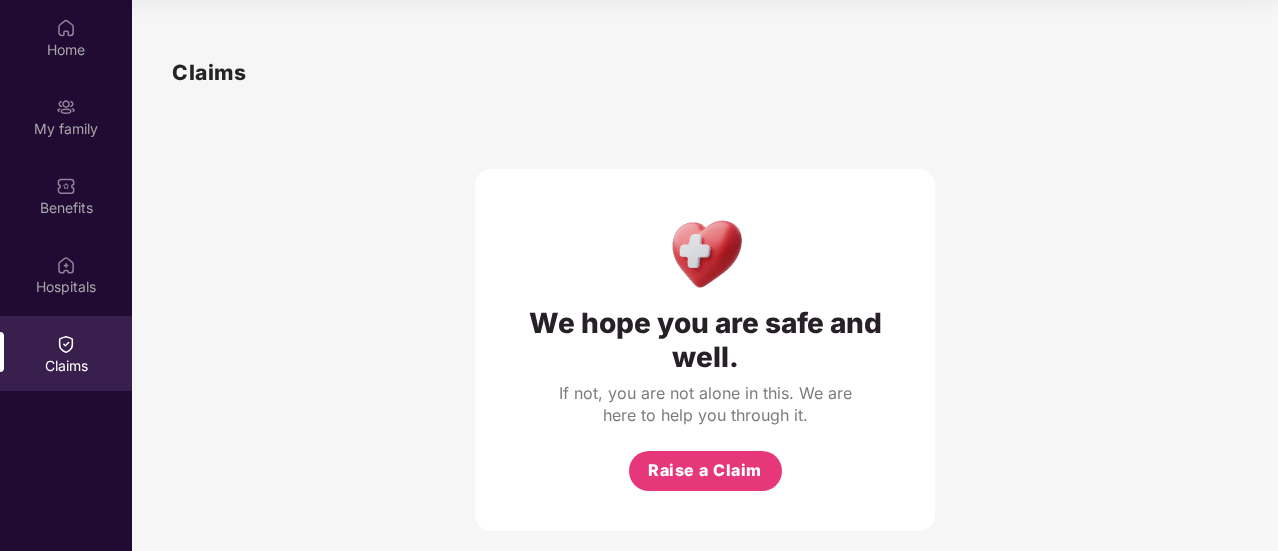 scroll, scrollTop: 20, scrollLeft: 0, axis: vertical 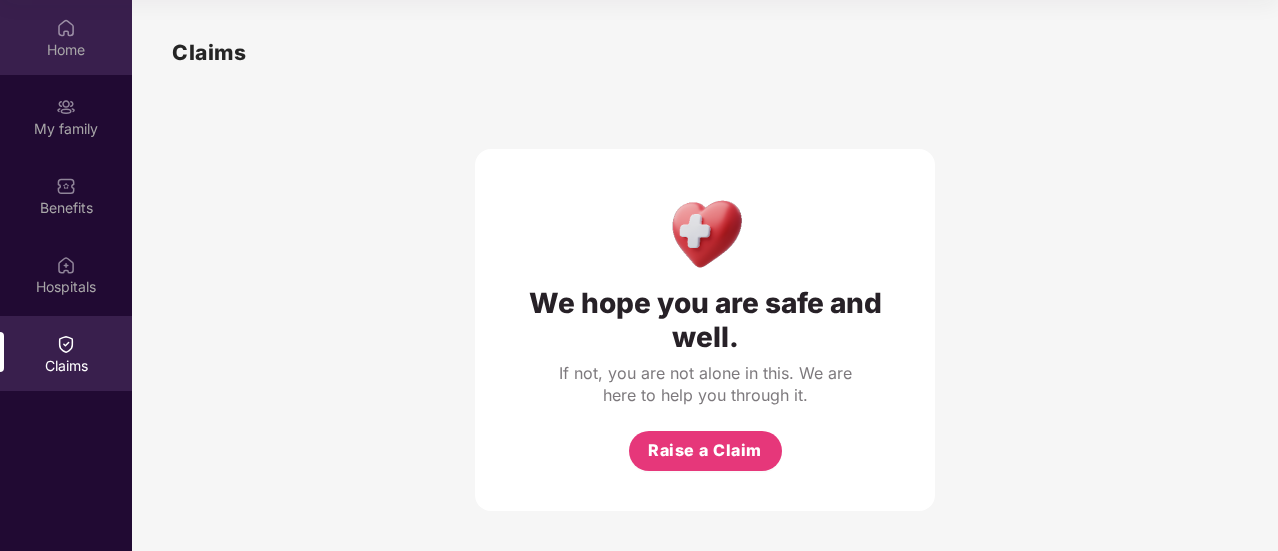 click at bounding box center (66, 28) 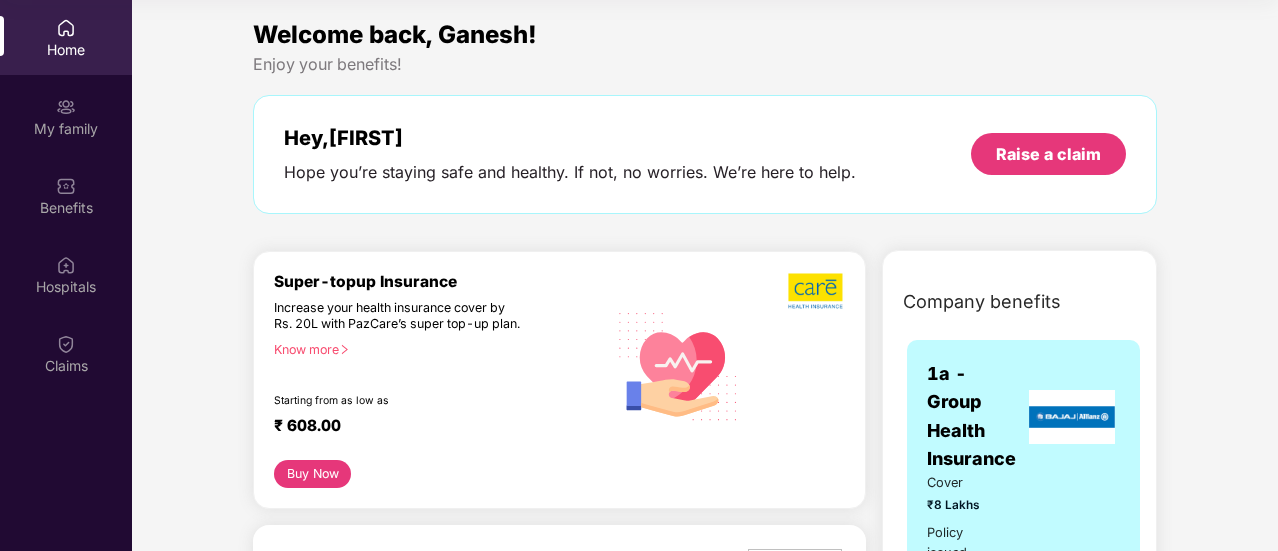 click on "Enjoy your benefits!" at bounding box center [705, 64] 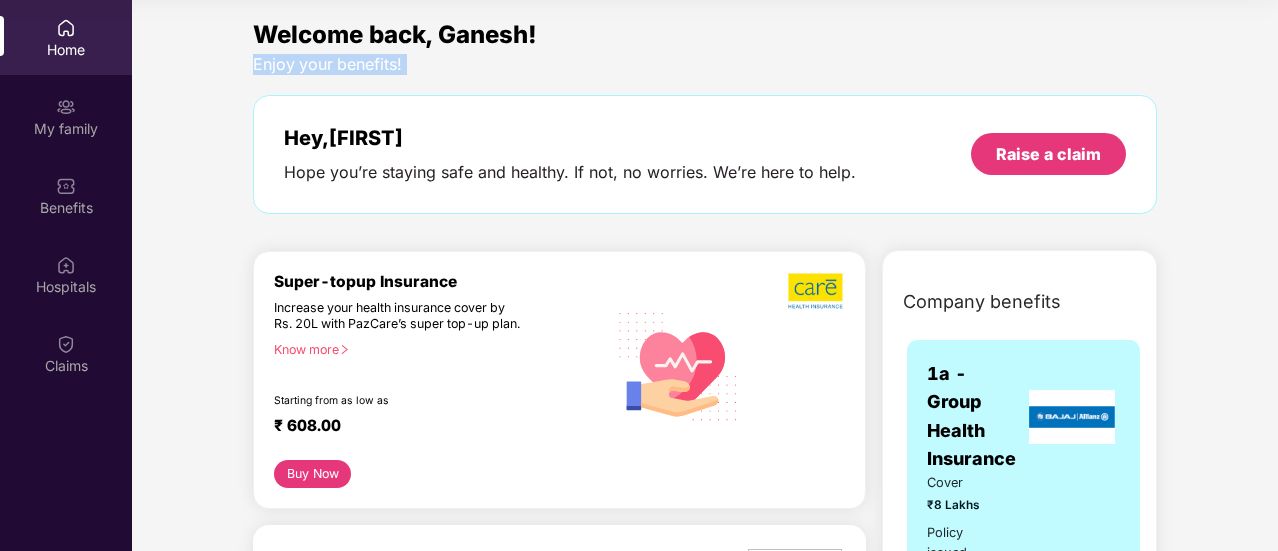 click on "Enjoy your benefits!" at bounding box center (705, 64) 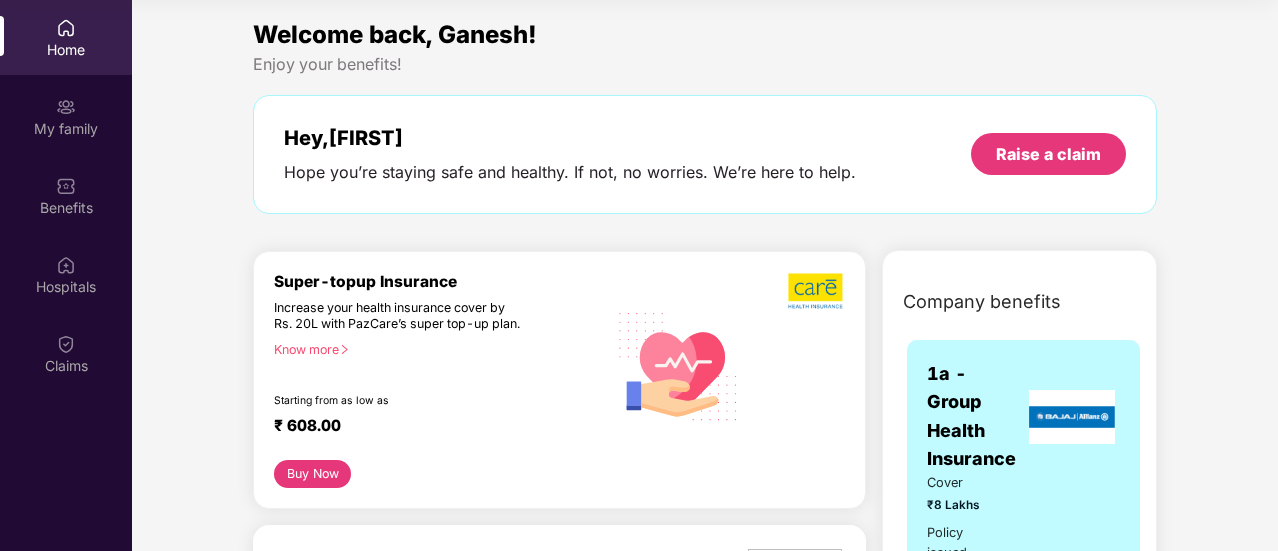 click on "Hey, [FIRST]" at bounding box center (570, 138) 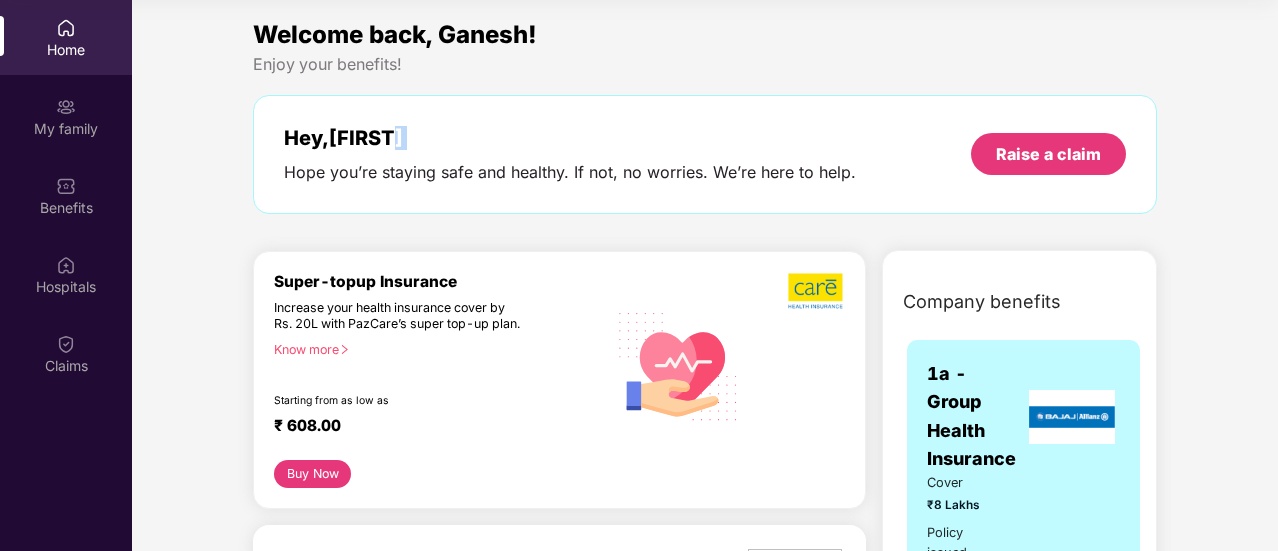 click on "Hey, [FIRST]" at bounding box center [570, 138] 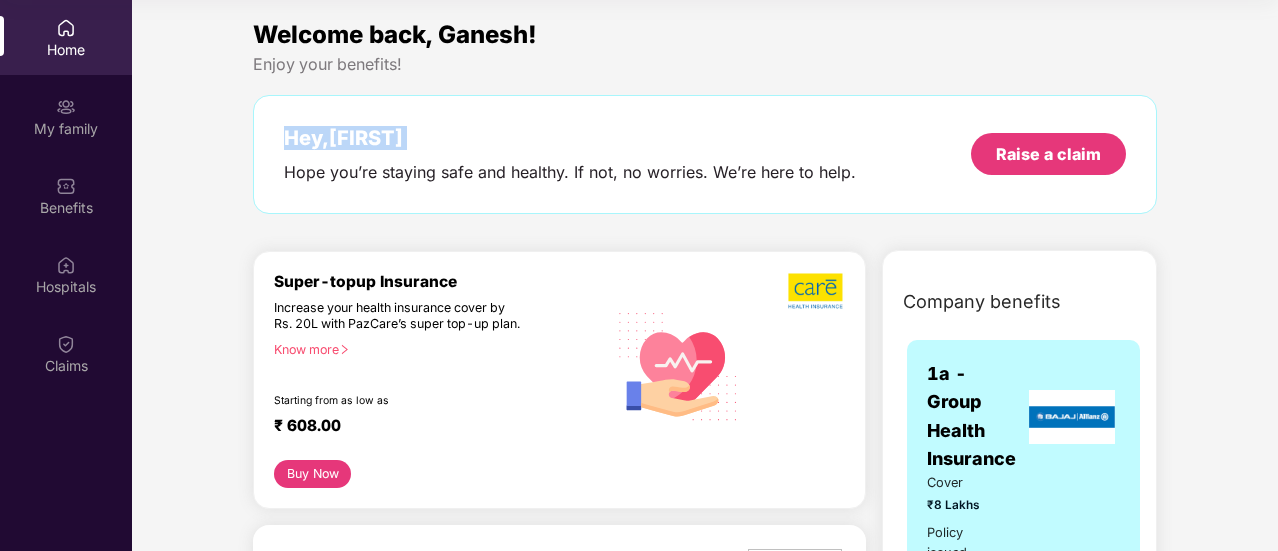click on "Hey, [FIRST]" at bounding box center [570, 138] 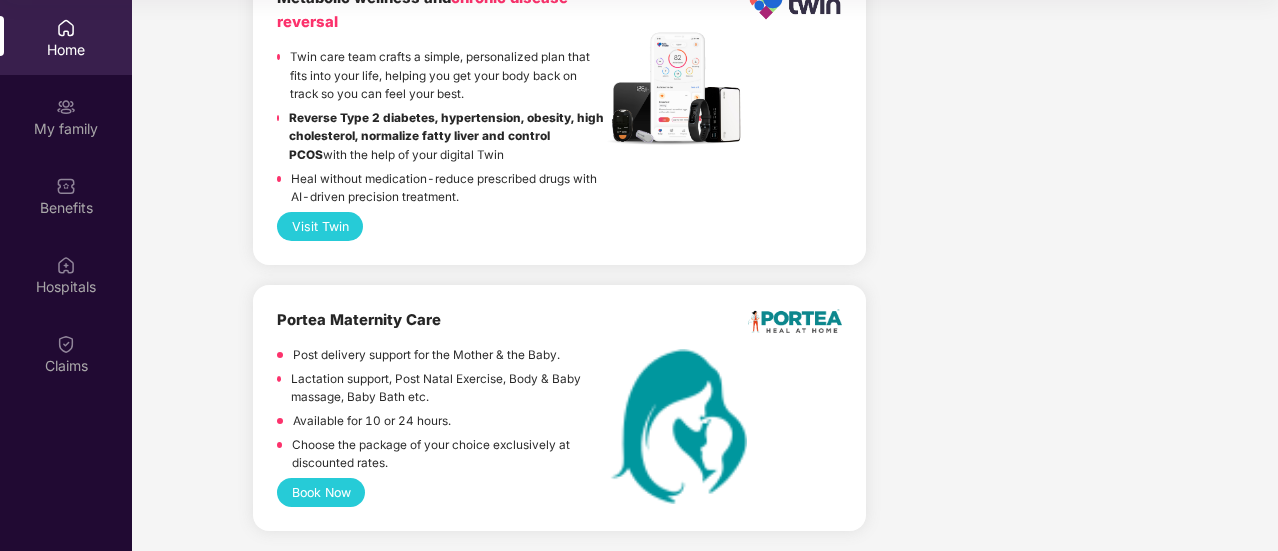 scroll, scrollTop: 4360, scrollLeft: 0, axis: vertical 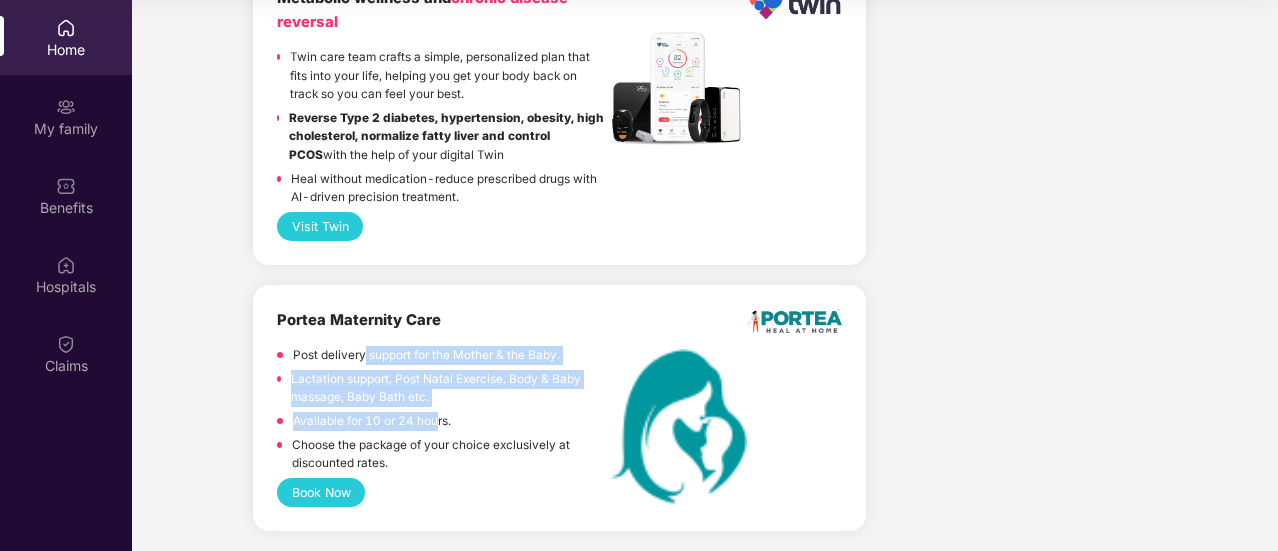 drag, startPoint x: 364, startPoint y: 365, endPoint x: 449, endPoint y: 427, distance: 105.20931 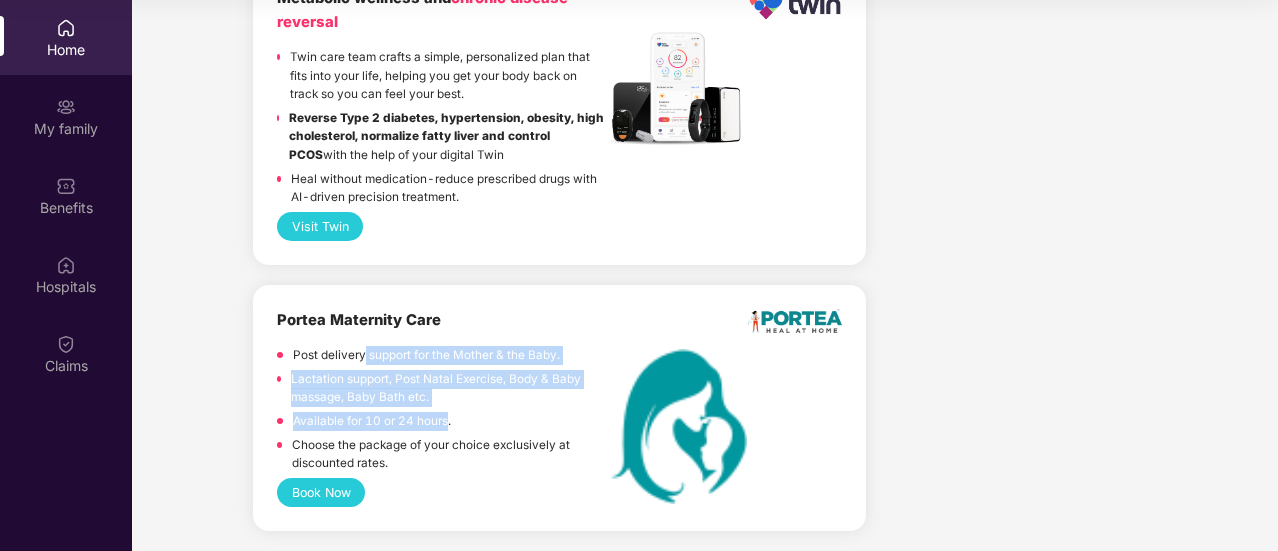 click on "Available for 10 or 24 hours." at bounding box center [372, 421] 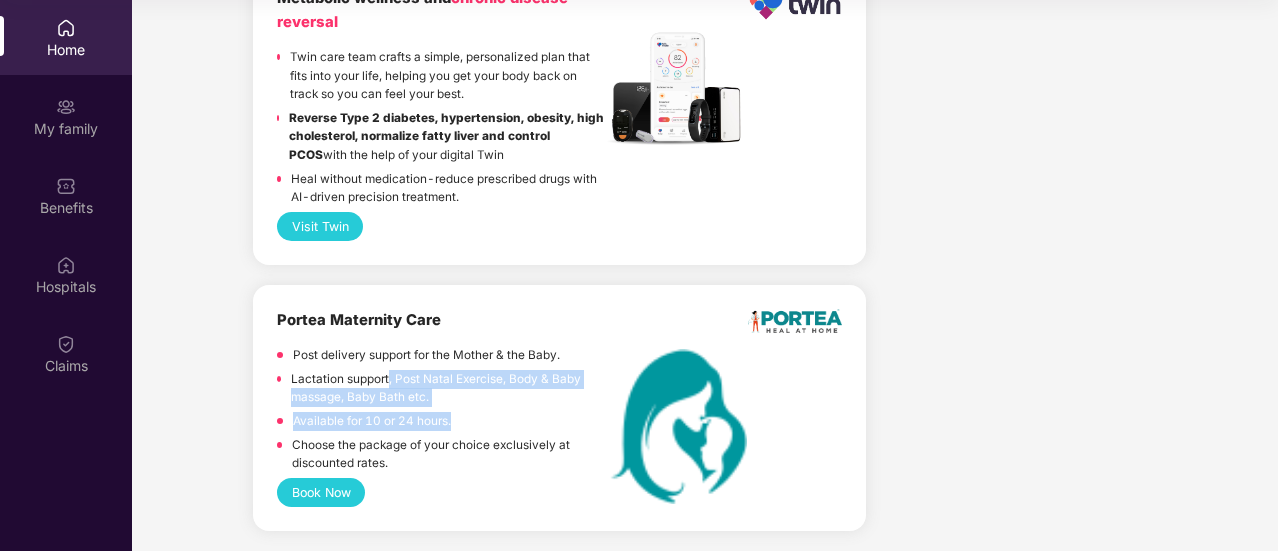 drag, startPoint x: 449, startPoint y: 427, endPoint x: 368, endPoint y: 355, distance: 108.37435 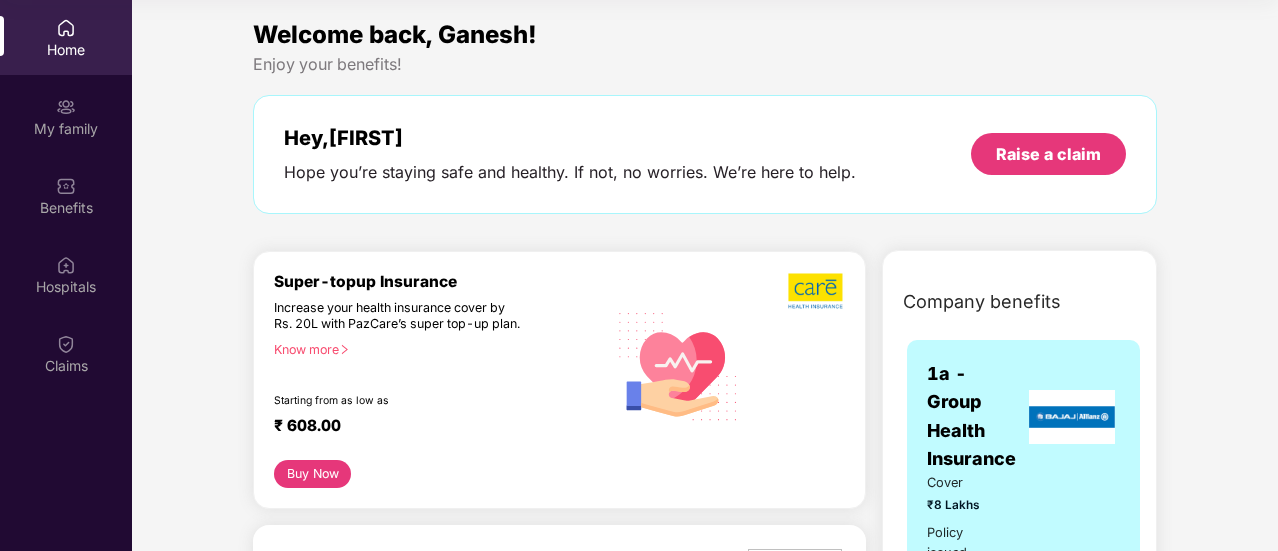scroll, scrollTop: 0, scrollLeft: 0, axis: both 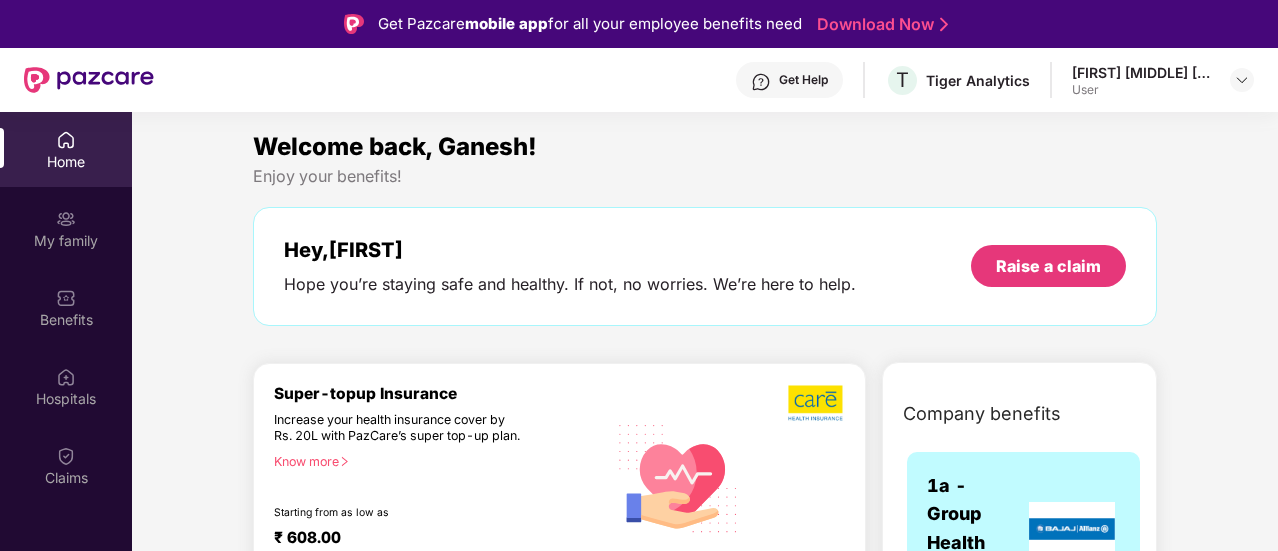 click on "Get Help" at bounding box center (803, 80) 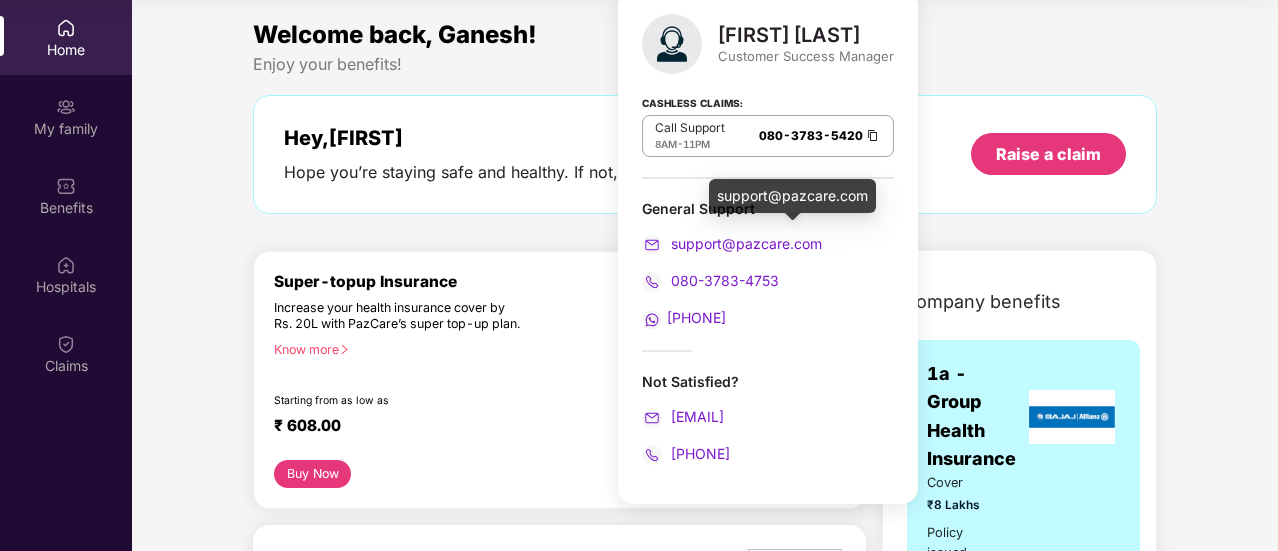 scroll, scrollTop: 0, scrollLeft: 0, axis: both 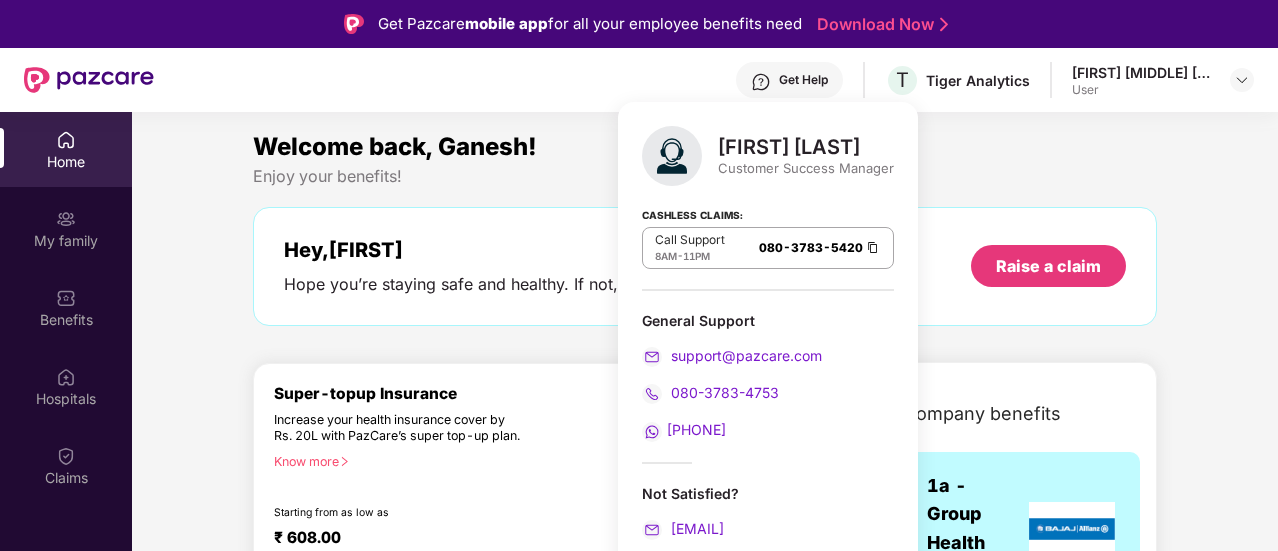 click on "Customer Success Manager" at bounding box center (806, 168) 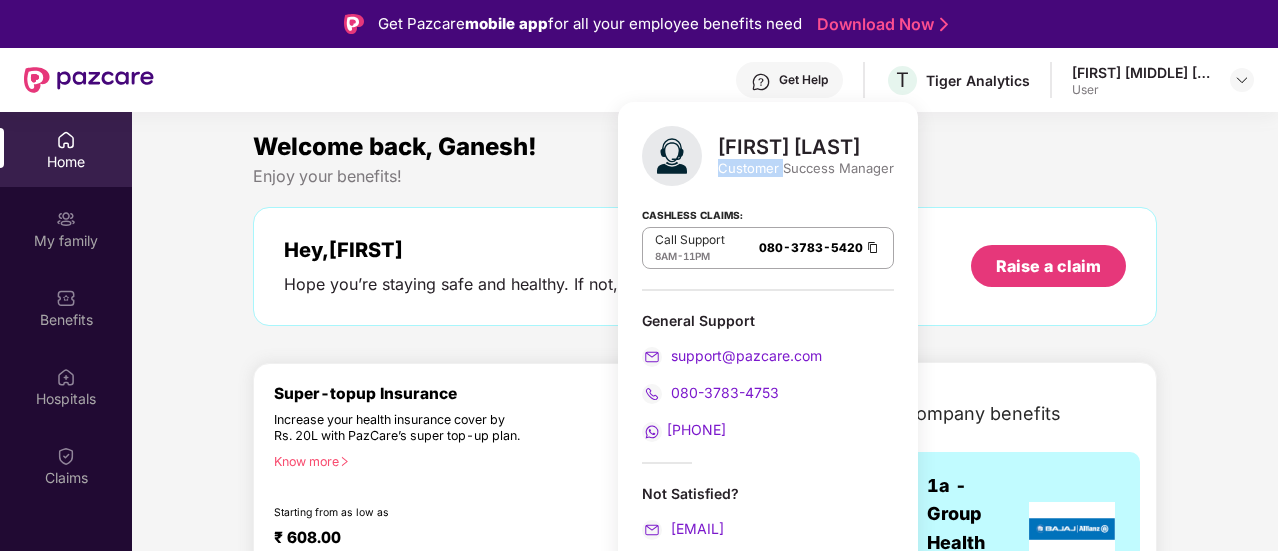 click on "Customer Success Manager" at bounding box center (806, 168) 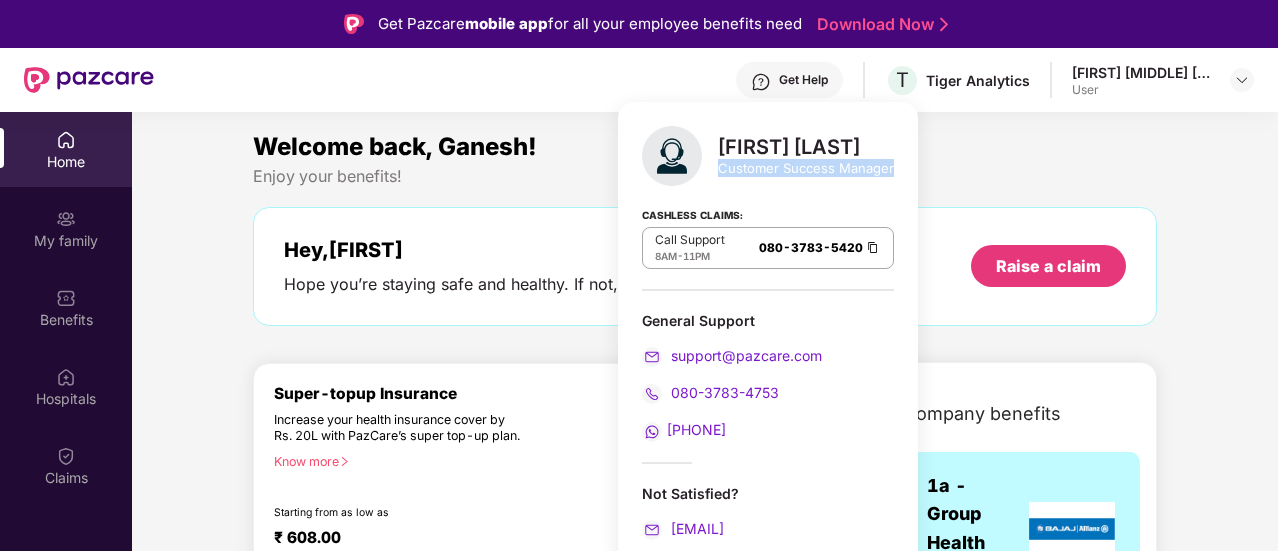 click on "Customer Success Manager" at bounding box center [806, 168] 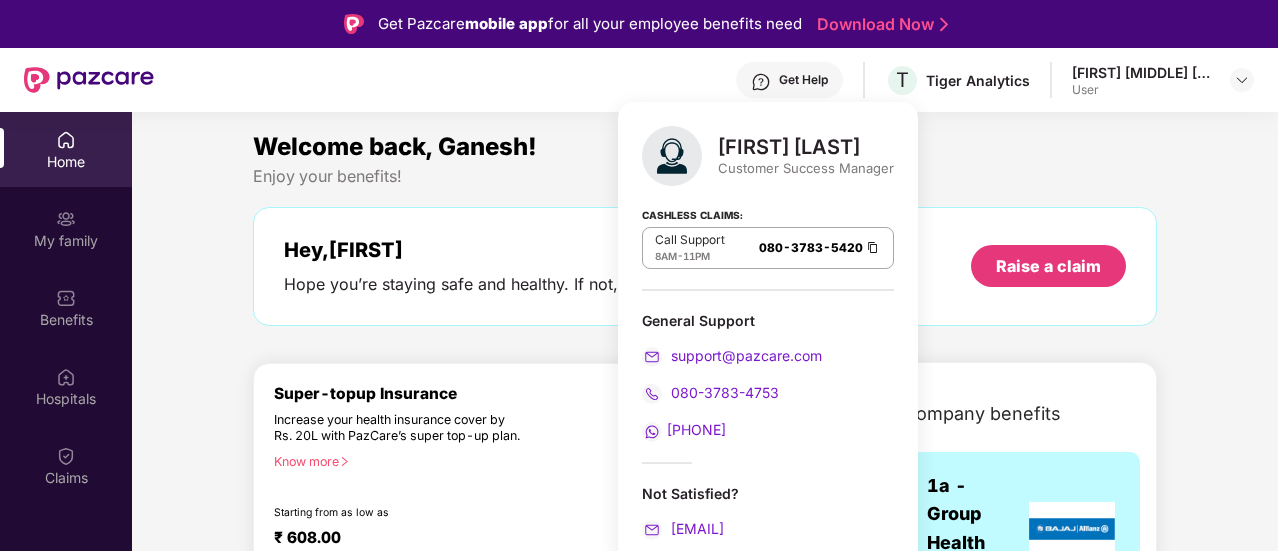 click on "[FIRST] [LAST]" at bounding box center [806, 147] 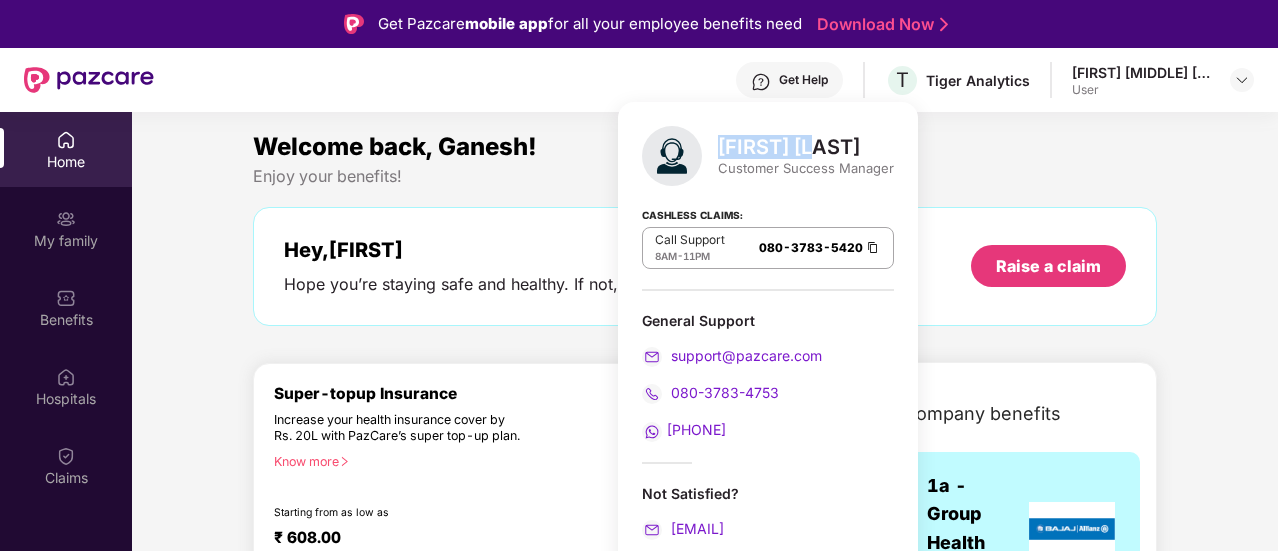 click on "[FIRST] [LAST]" at bounding box center (806, 147) 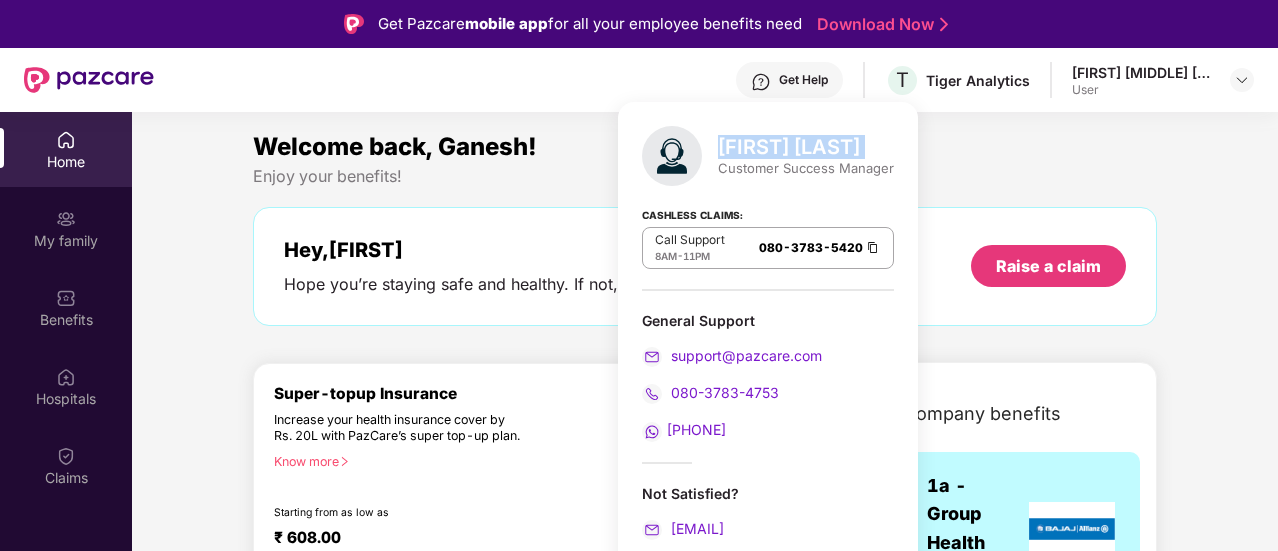 click on "[FIRST] [LAST]" at bounding box center (806, 147) 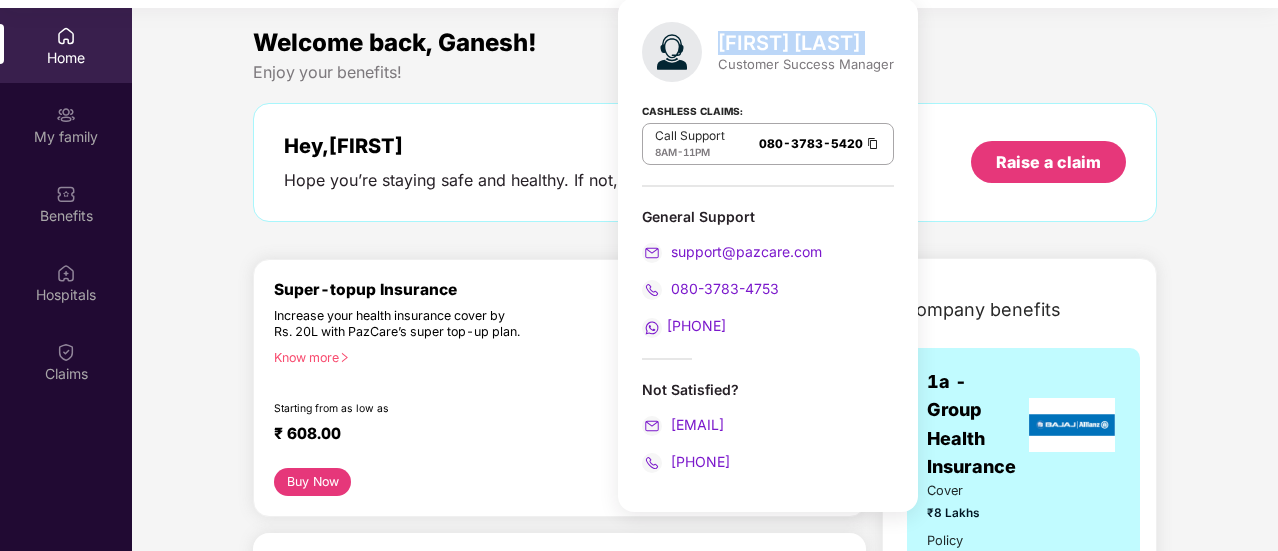 scroll, scrollTop: 112, scrollLeft: 0, axis: vertical 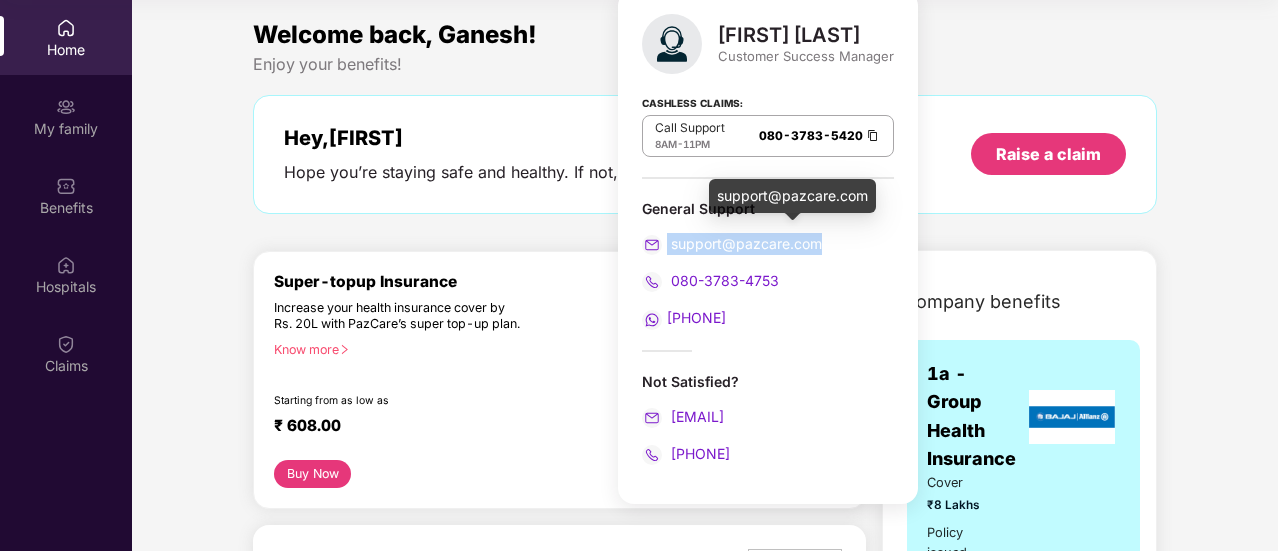 drag, startPoint x: 825, startPoint y: 243, endPoint x: 668, endPoint y: 243, distance: 157 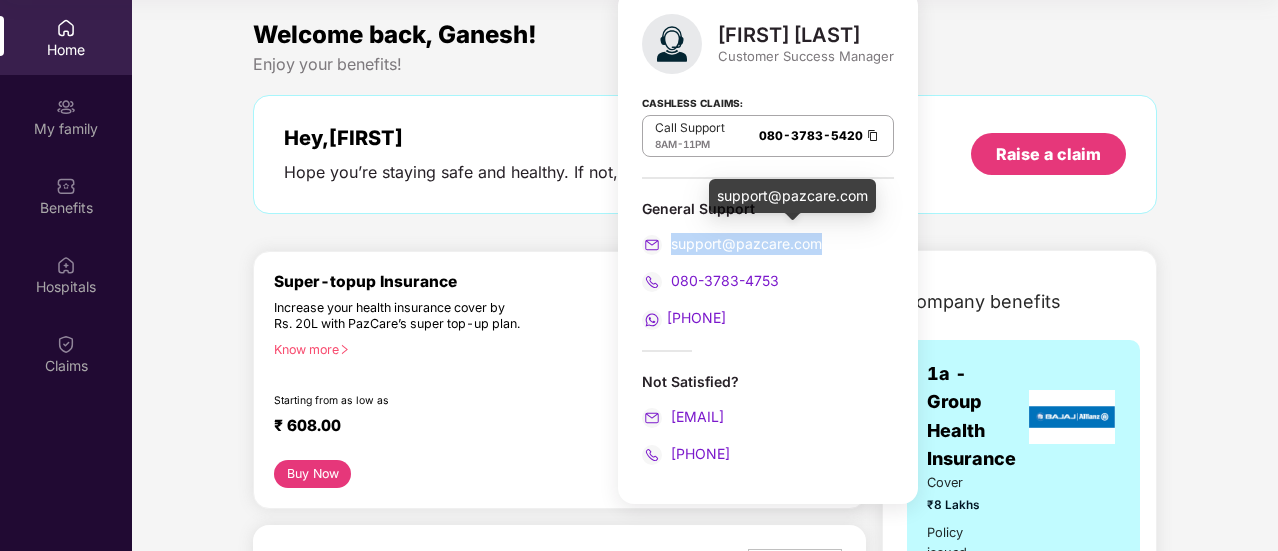 copy on "support@pazcare.com" 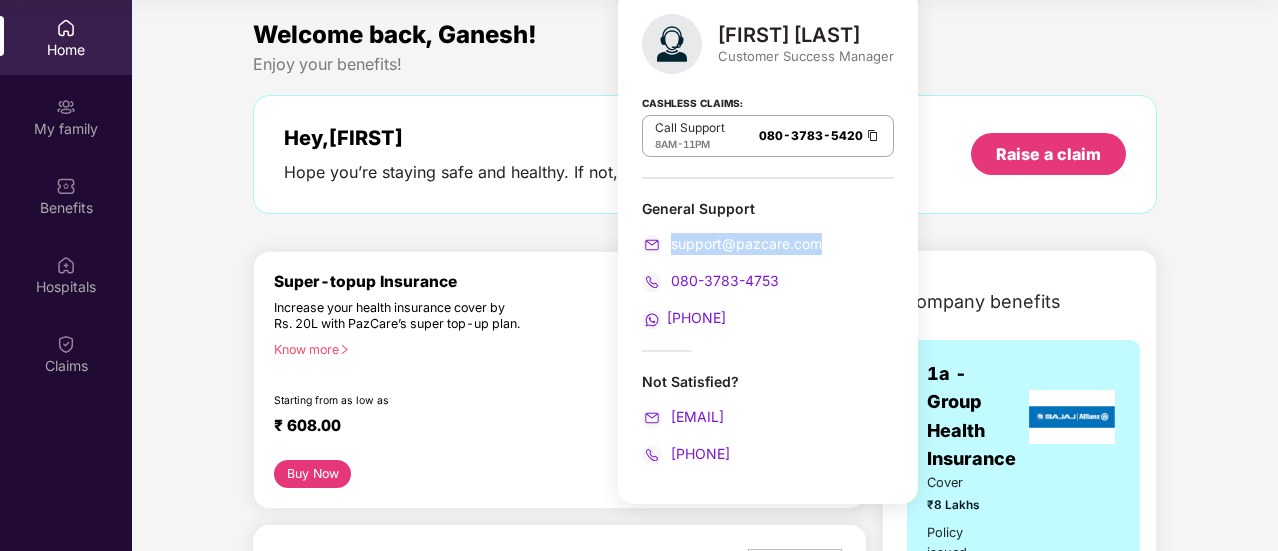 copy on "support@pazcare.com" 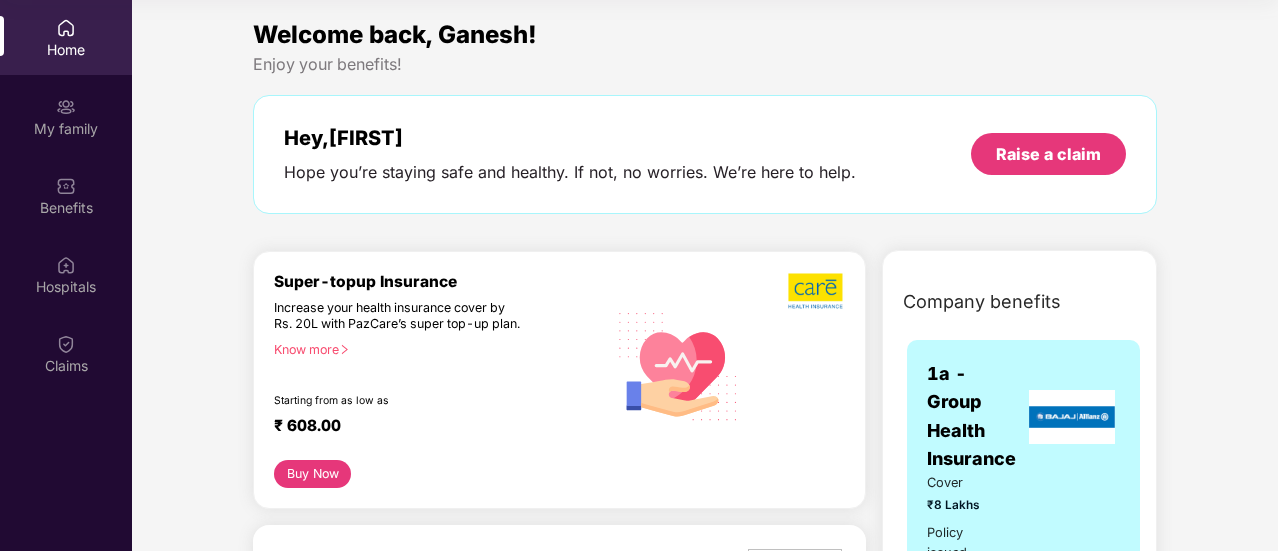 click on "Super-topup Insurance Increase your health insurance cover by Rs. 20L with PazCare’s super top-up plan. Know more  Starting from as low as ₹ 608.00 Buy Now" at bounding box center [559, 380] 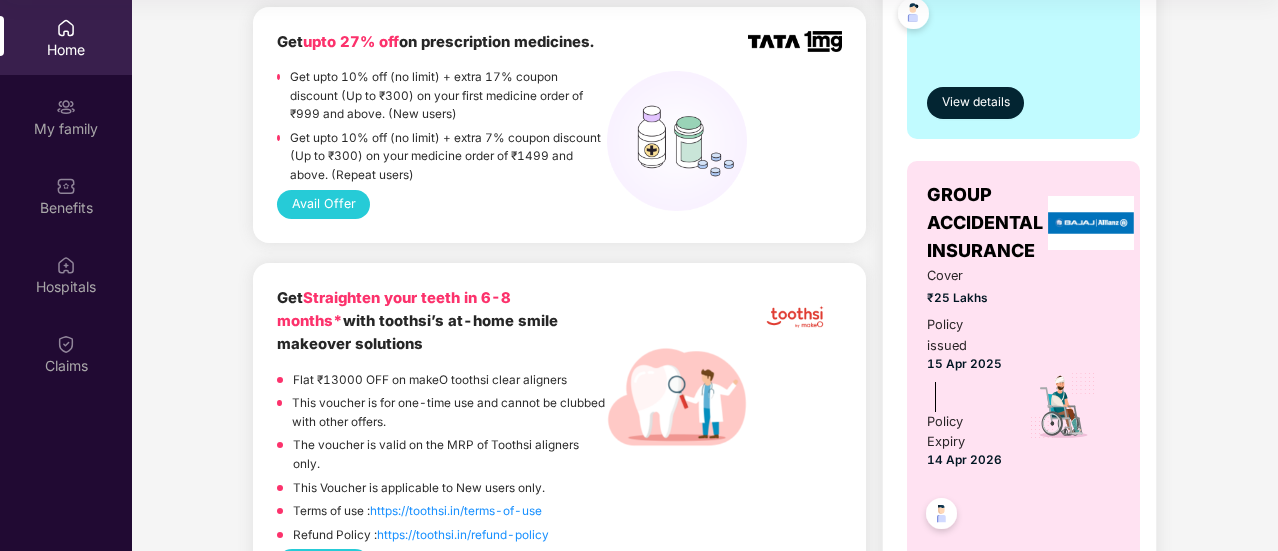scroll, scrollTop: 0, scrollLeft: 0, axis: both 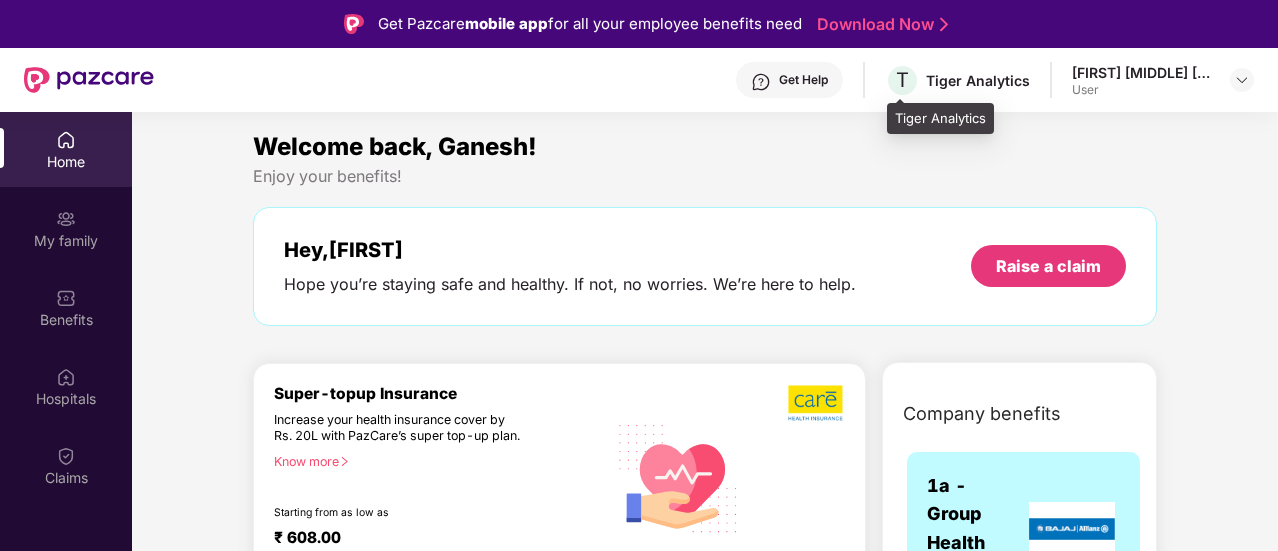 click on "Tiger Analytics" at bounding box center (978, 80) 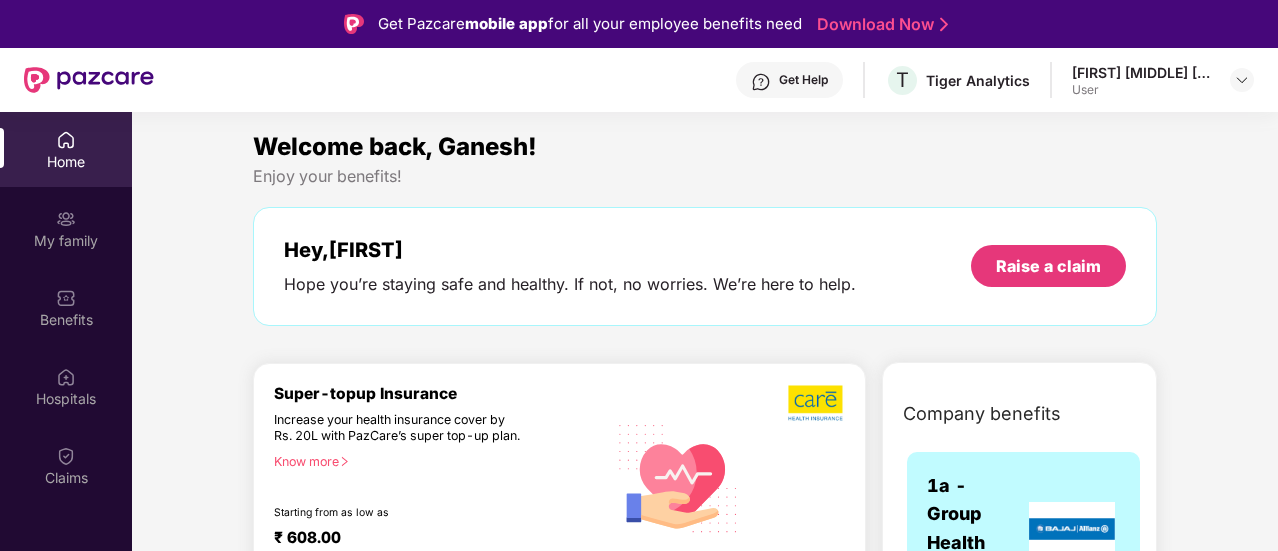 click on "Tiger Analytics [FIRST] [MIDDLE] [LAST] User" at bounding box center (704, 80) 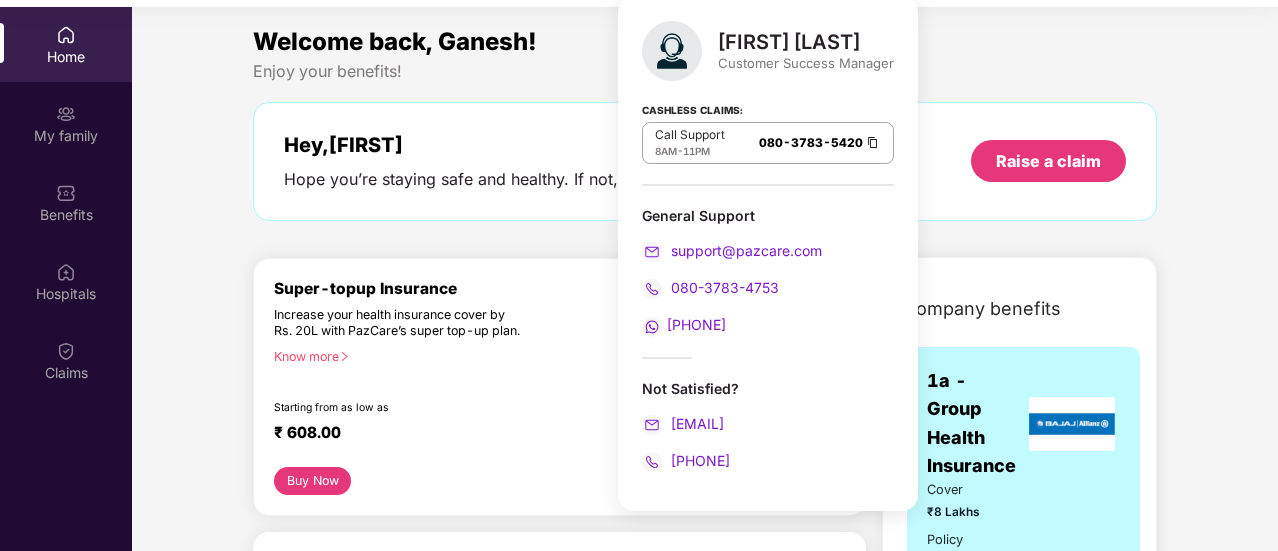 scroll, scrollTop: 104, scrollLeft: 0, axis: vertical 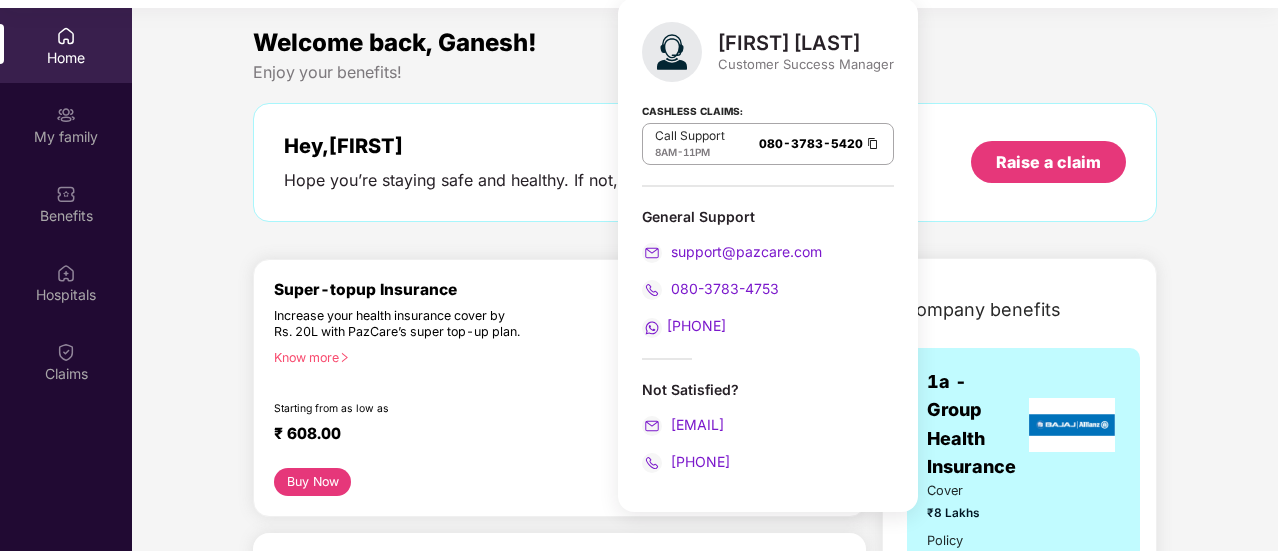 click on "Welcome back, [FIRST]! Enjoy your benefits! Hey, [FIRST] Hope you’re staying safe and healthy. If not, no worries. We’re here to help. Raise a claim Super-topup Insurance Increase your health insurance cover by Rs. 20L with PazCare’s super top-up plan. Know more  Starting from as low as ₹ 608.00 Buy Now Doctor Consultation for your family Audio/Video consultation across multiple specialities Cover entire family (upto 5 members) Contact experts 24 X 7 Start Consultation Get  upto 27% off  on prescription medicines. Get upto 10% off (no limit) + extra 17% coupon discount (Up to ₹300) on your first medicine order of ₹999 and above. (New users) Get upto 10% off (no limit) + extra 7% coupon discount (Up to ₹300) on your medicine order of ₹1499 and above. Avail Offer Get  Straighten your teeth in 6-8 months*  with toothsi’s at-home smile makeover solutions Flat ₹13000 OFF on makeO toothsi clear aligners This voucher is for one-time use and cannot be clubbed with other offers." at bounding box center (705, 2454) 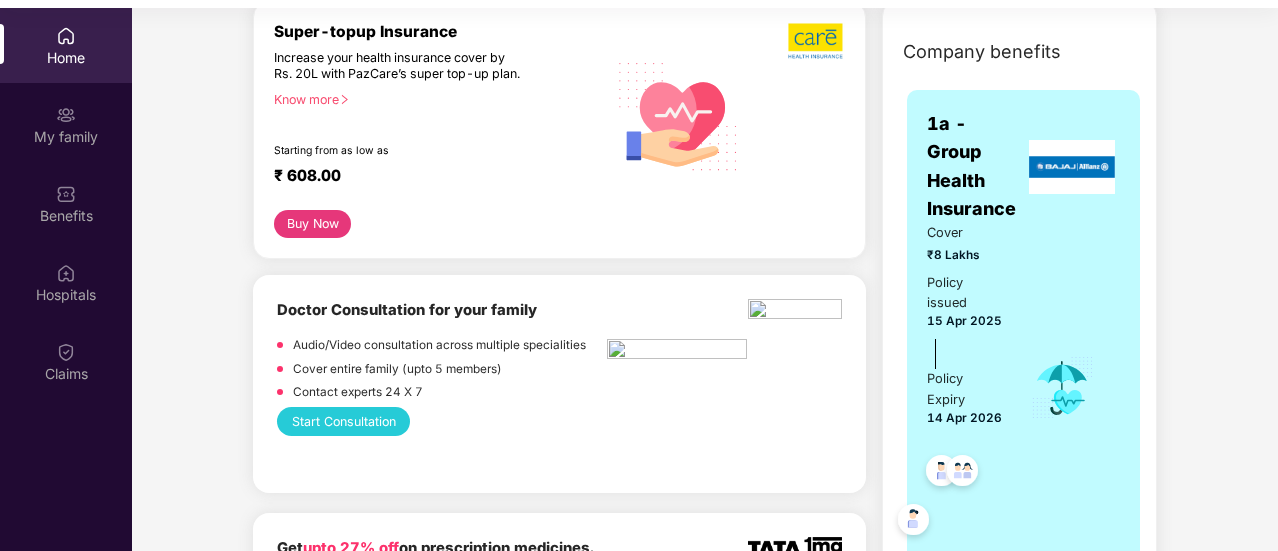 scroll, scrollTop: 260, scrollLeft: 0, axis: vertical 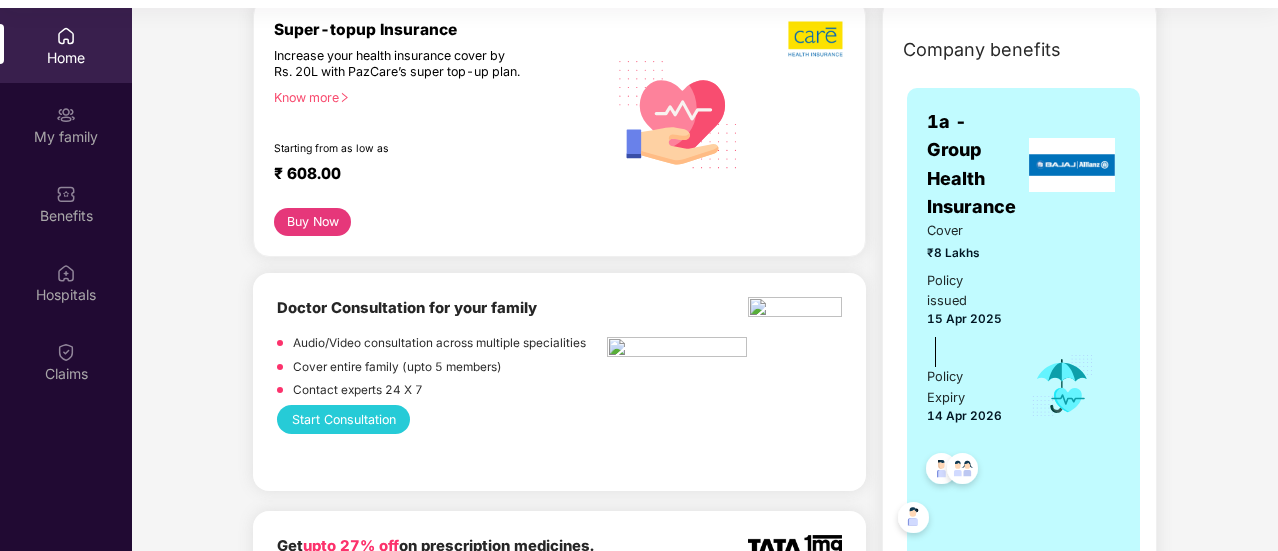 click at bounding box center [1072, 165] 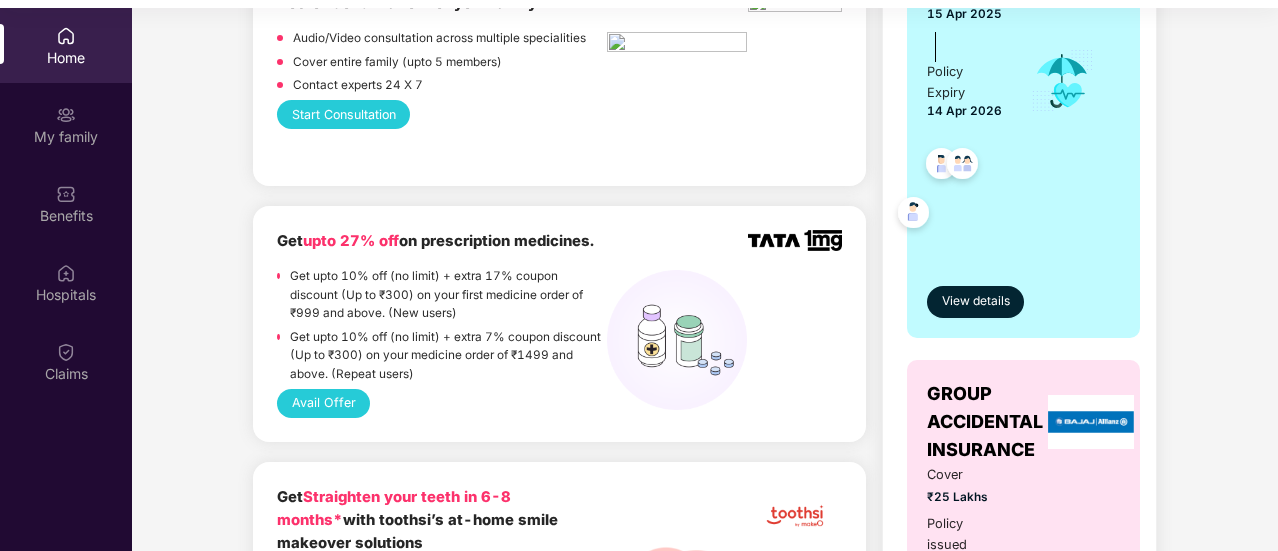 scroll, scrollTop: 566, scrollLeft: 0, axis: vertical 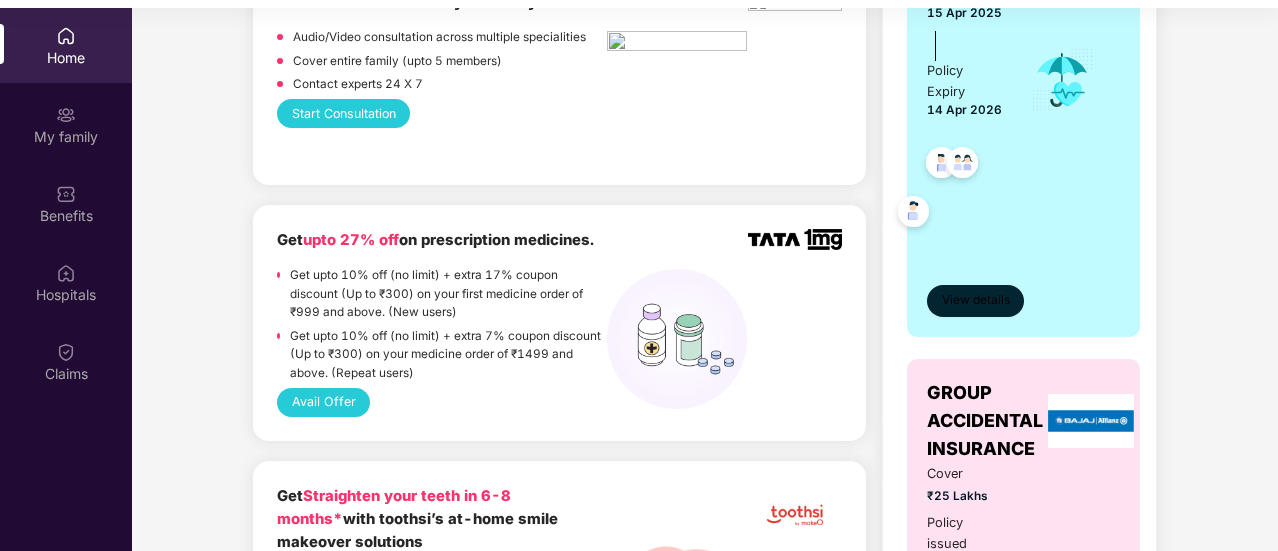 click on "View details" at bounding box center (976, 300) 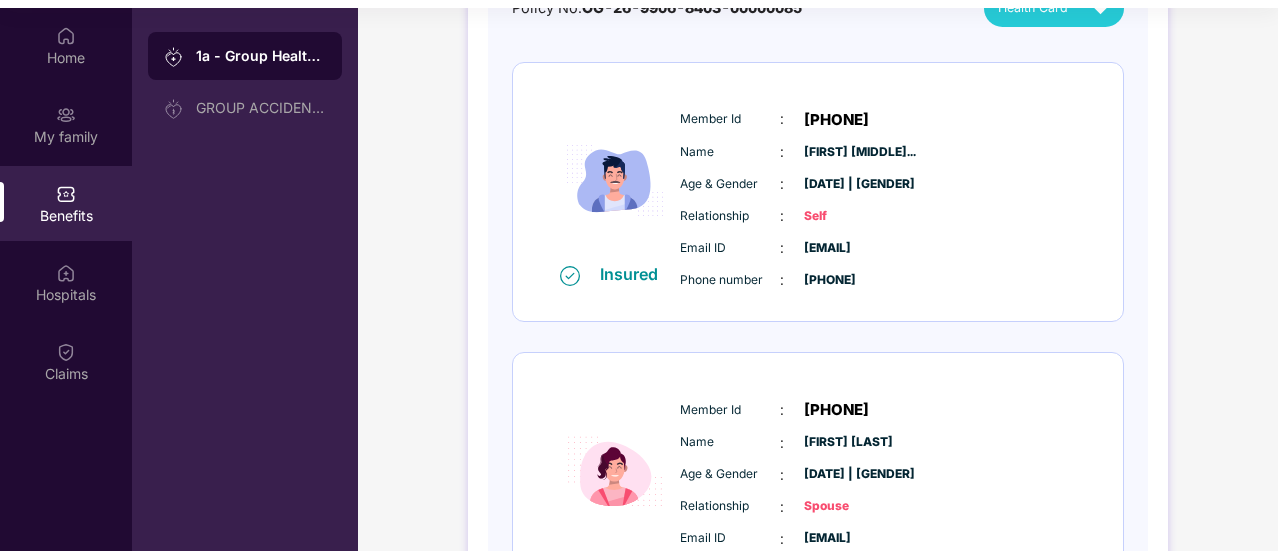 scroll, scrollTop: 0, scrollLeft: 0, axis: both 